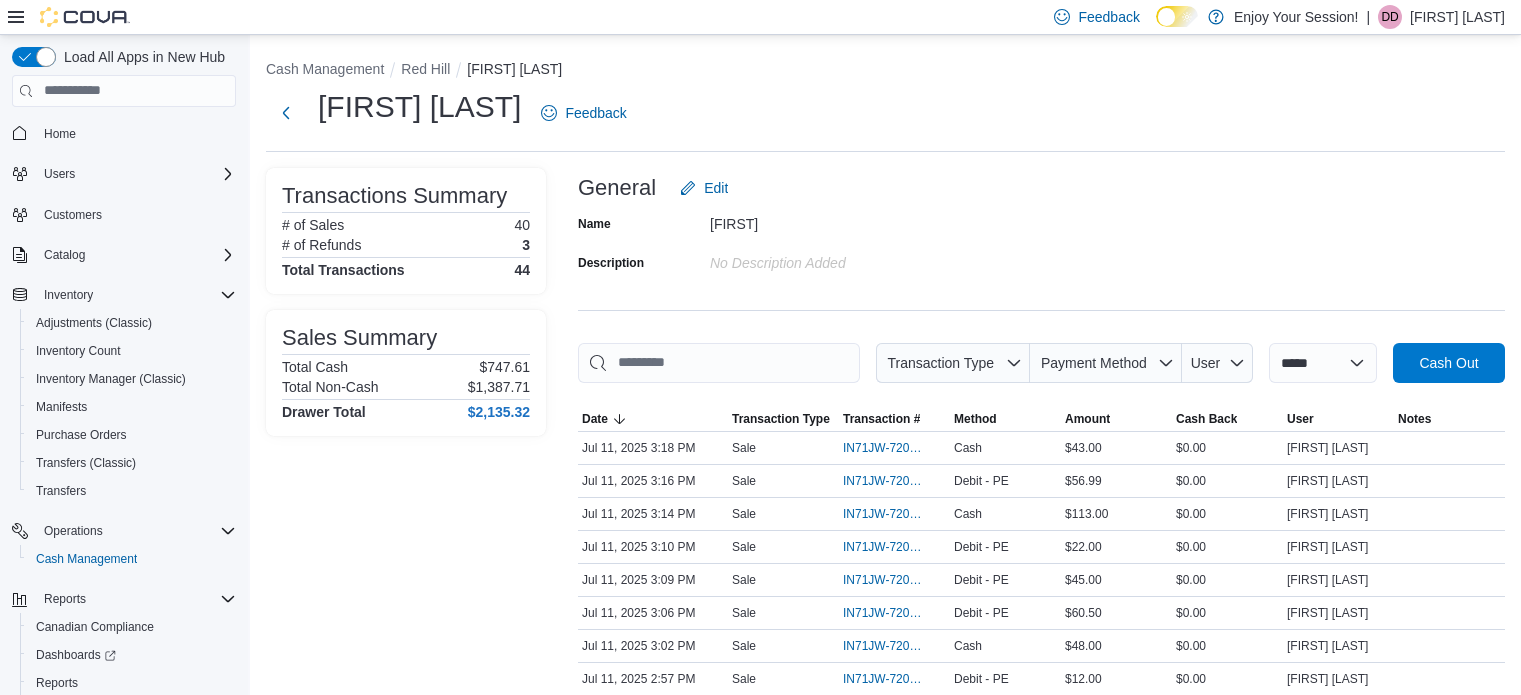 scroll, scrollTop: 234, scrollLeft: 0, axis: vertical 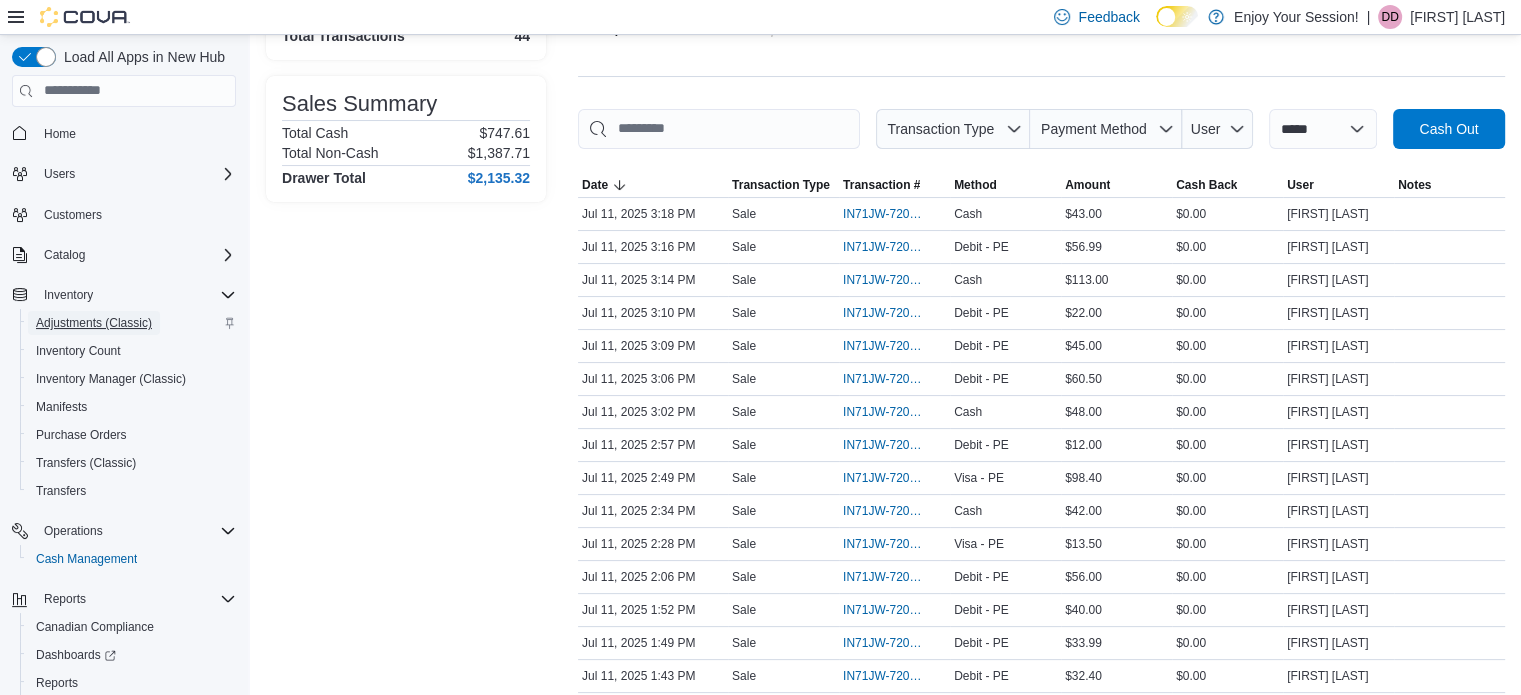 click on "Adjustments (Classic)" at bounding box center (94, 323) 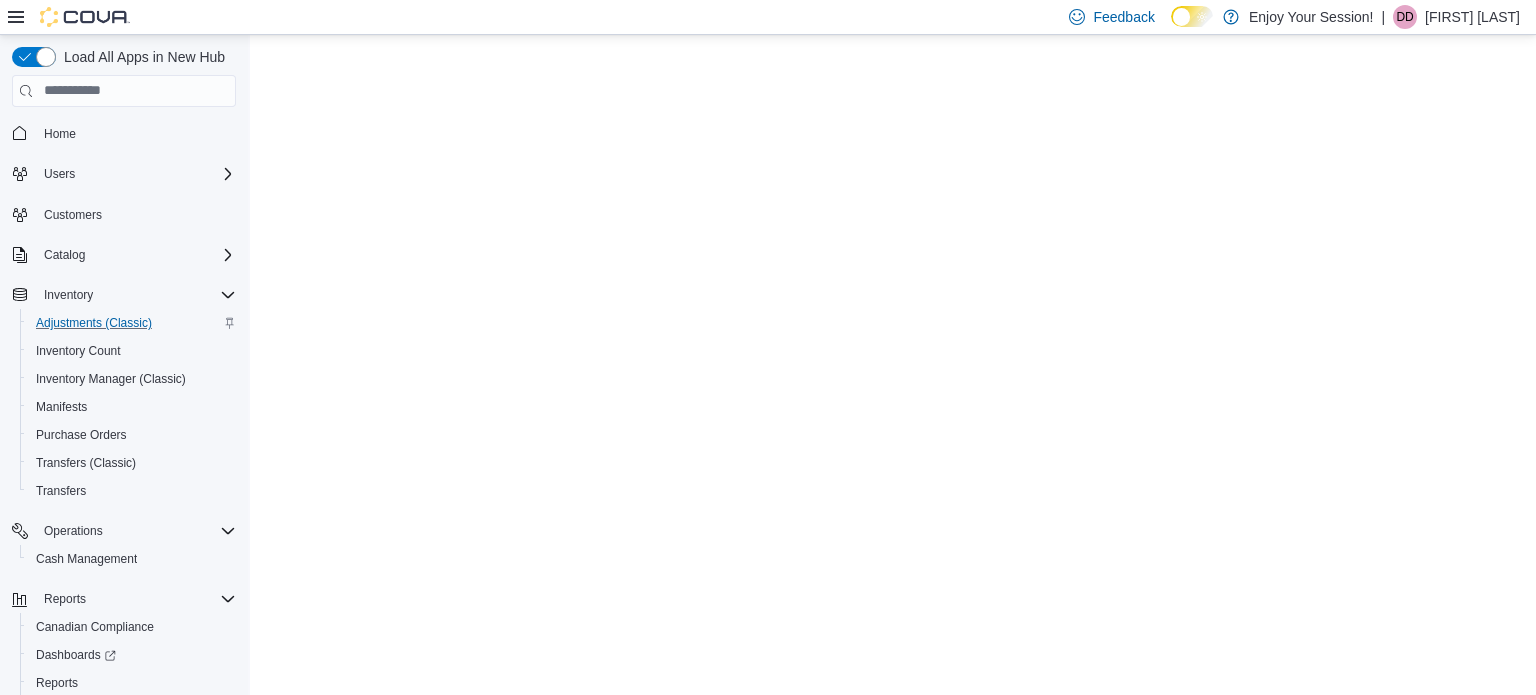 scroll, scrollTop: 0, scrollLeft: 0, axis: both 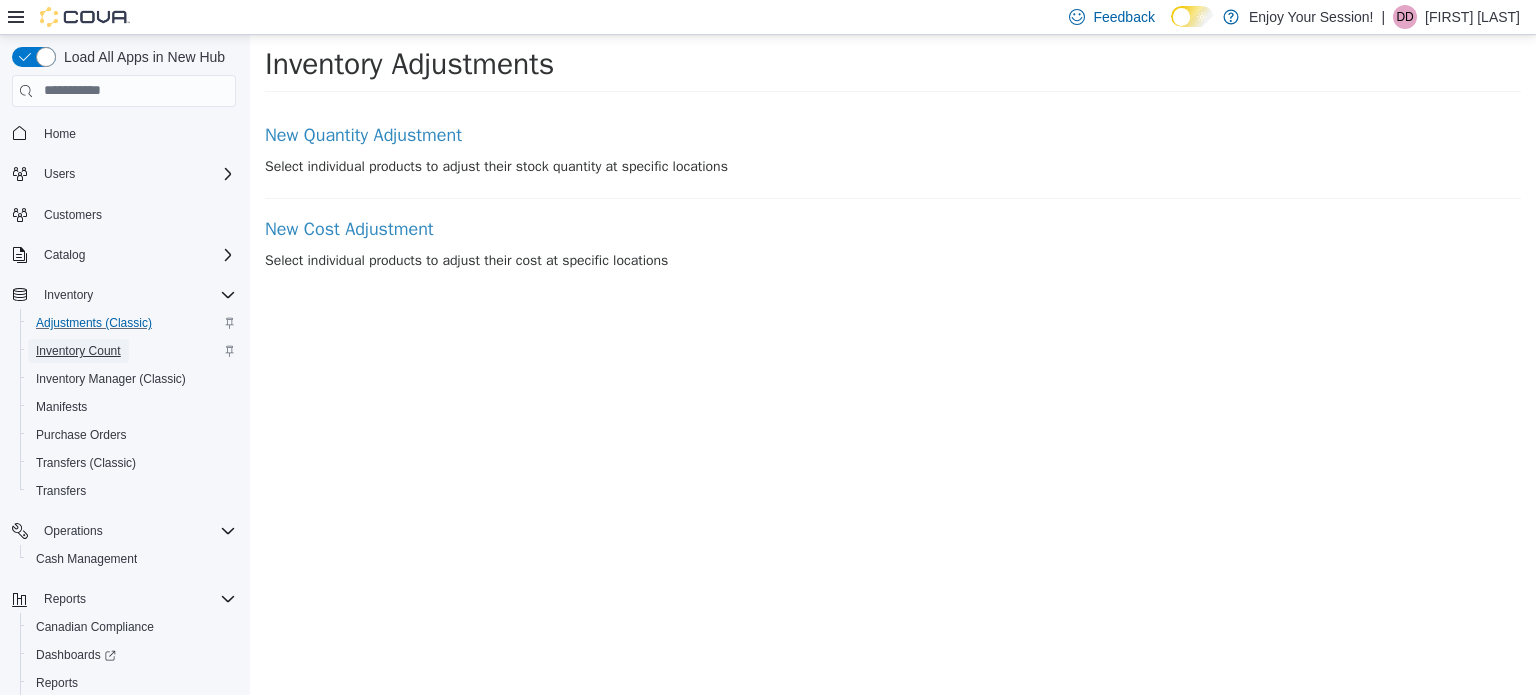 click on "Inventory Count" at bounding box center [78, 351] 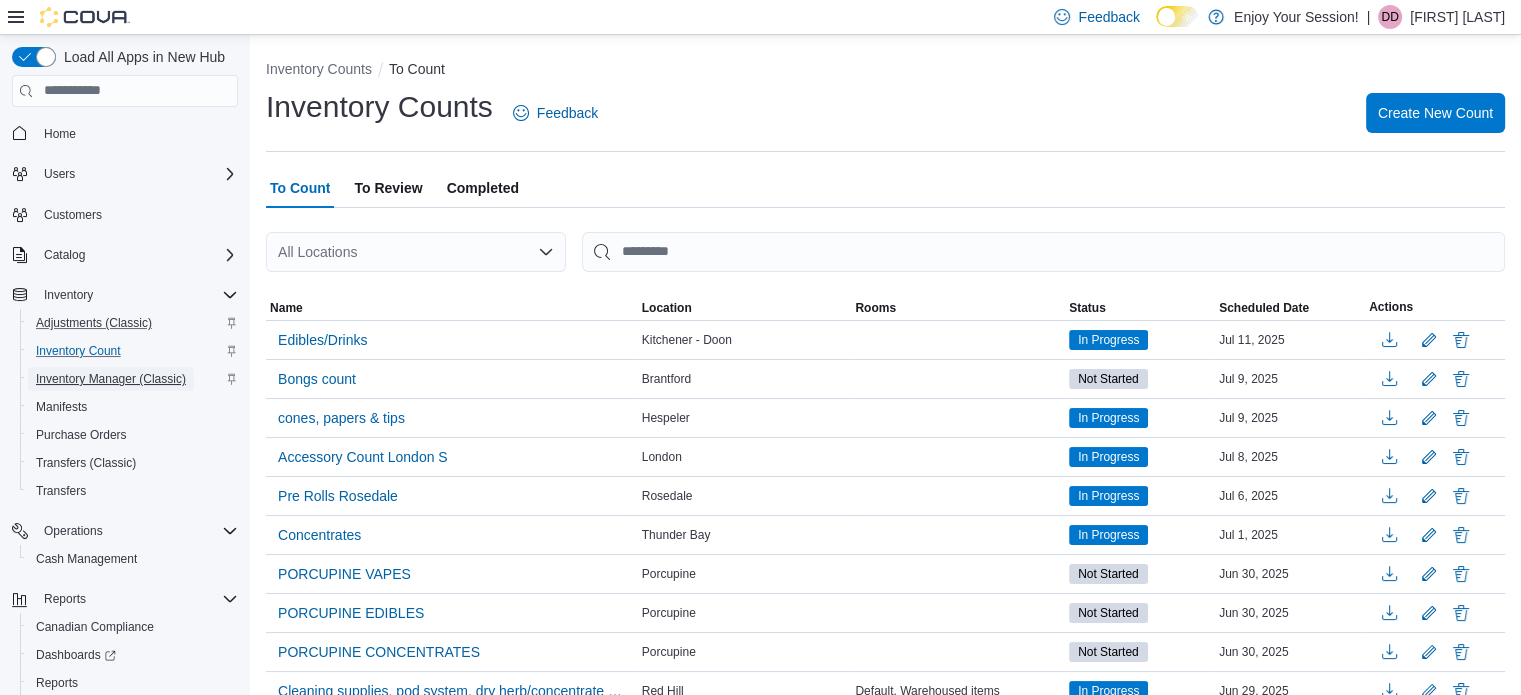 click on "Inventory Manager (Classic)" at bounding box center (111, 379) 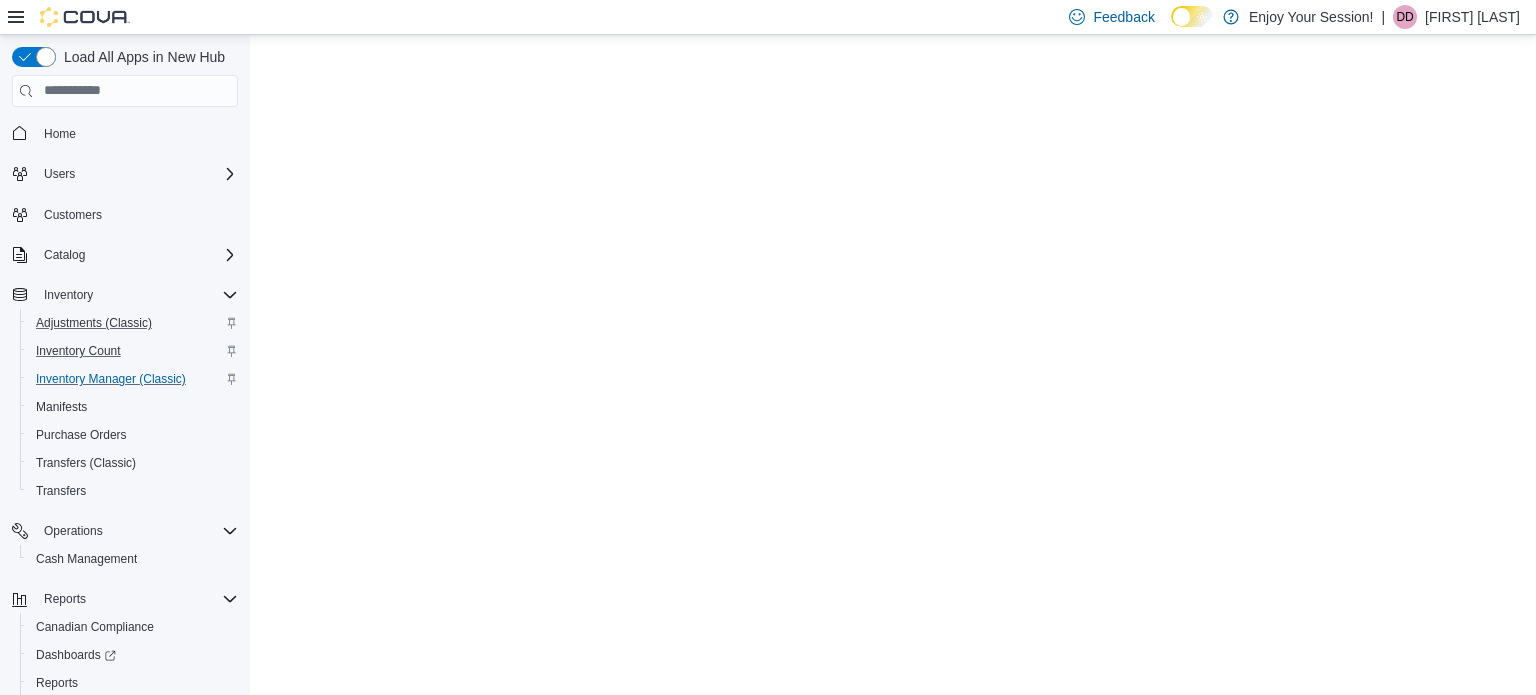scroll, scrollTop: 0, scrollLeft: 0, axis: both 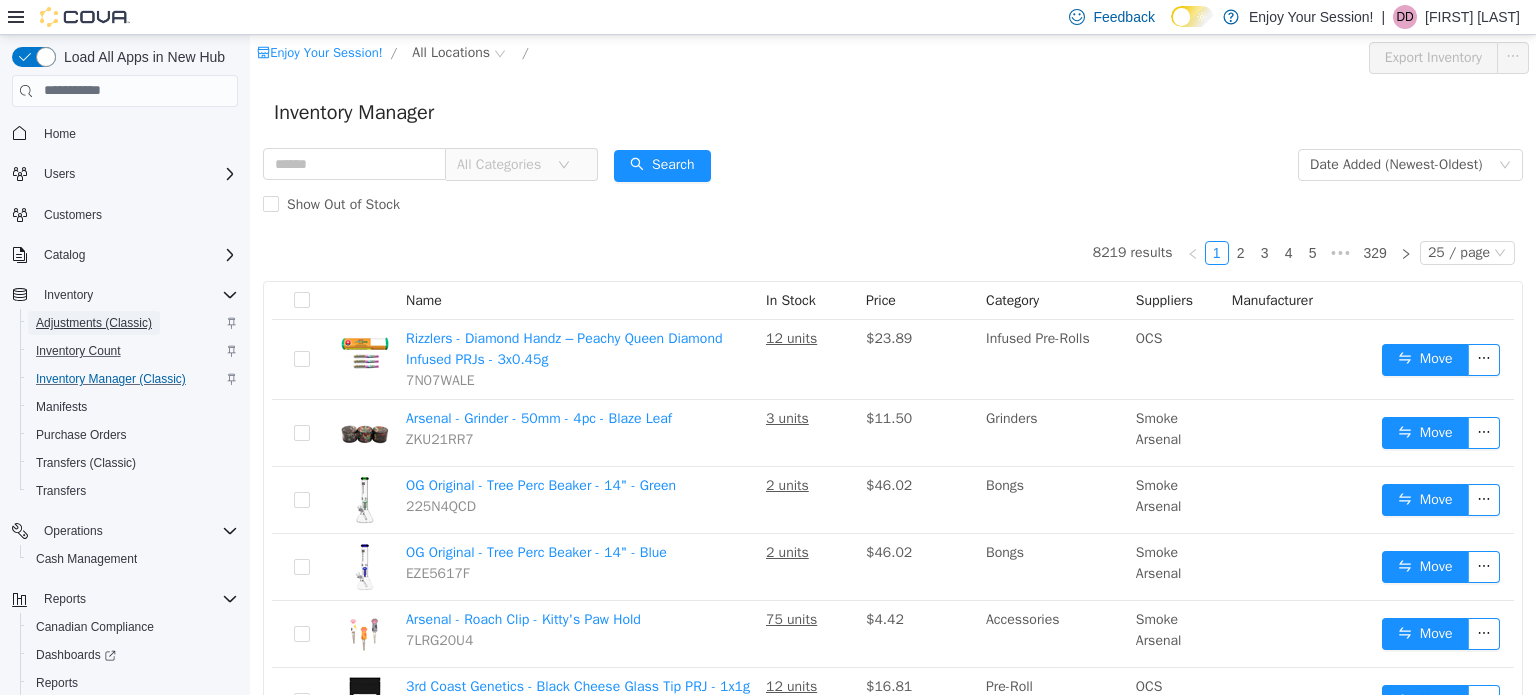 click on "Adjustments (Classic)" at bounding box center [94, 323] 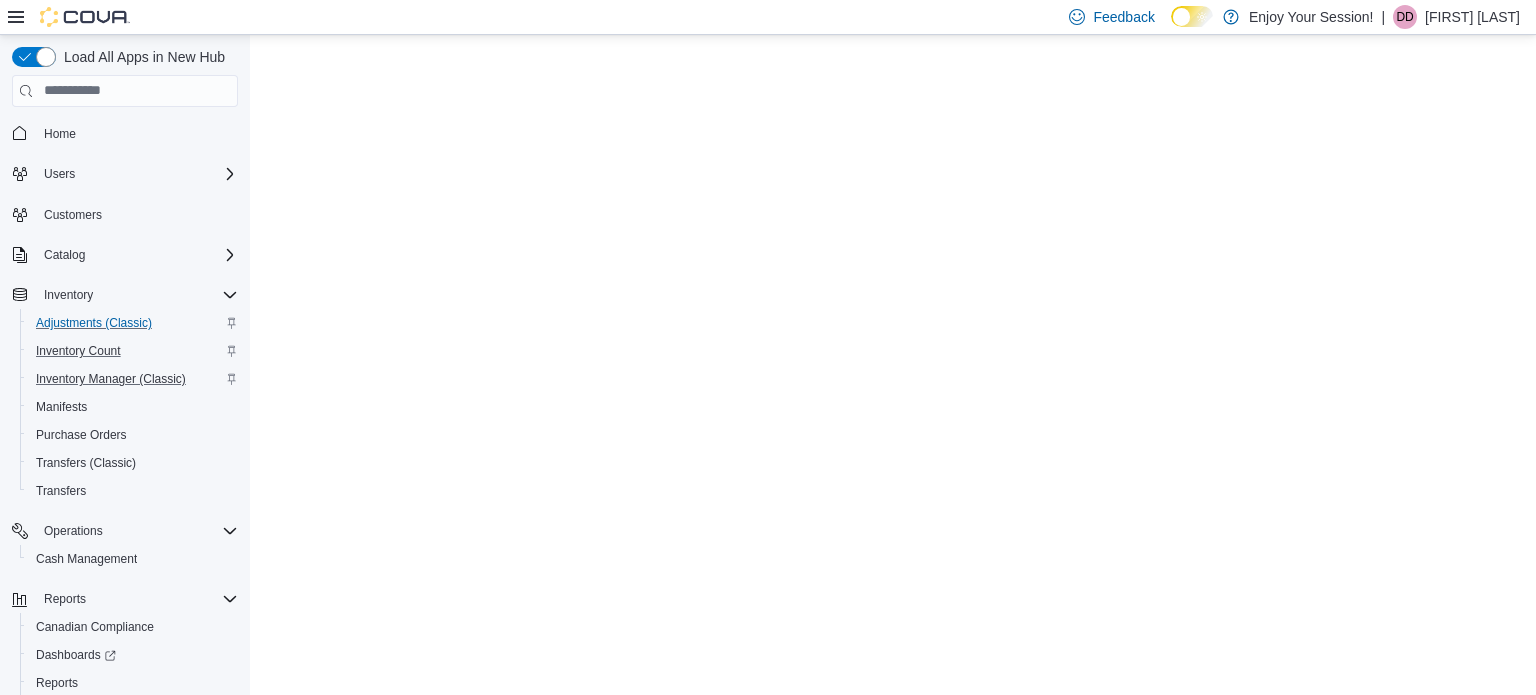 scroll, scrollTop: 0, scrollLeft: 0, axis: both 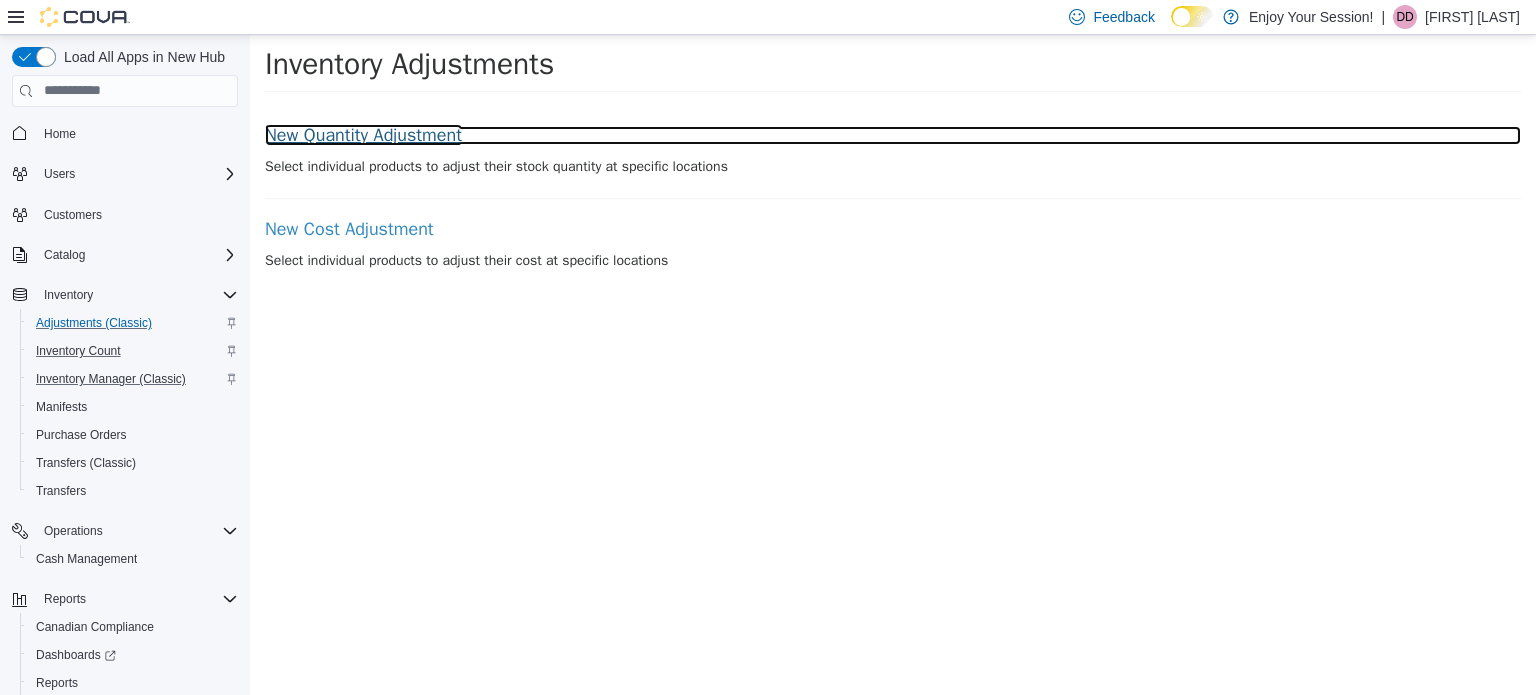 click on "New Quantity Adjustment" at bounding box center [893, 135] 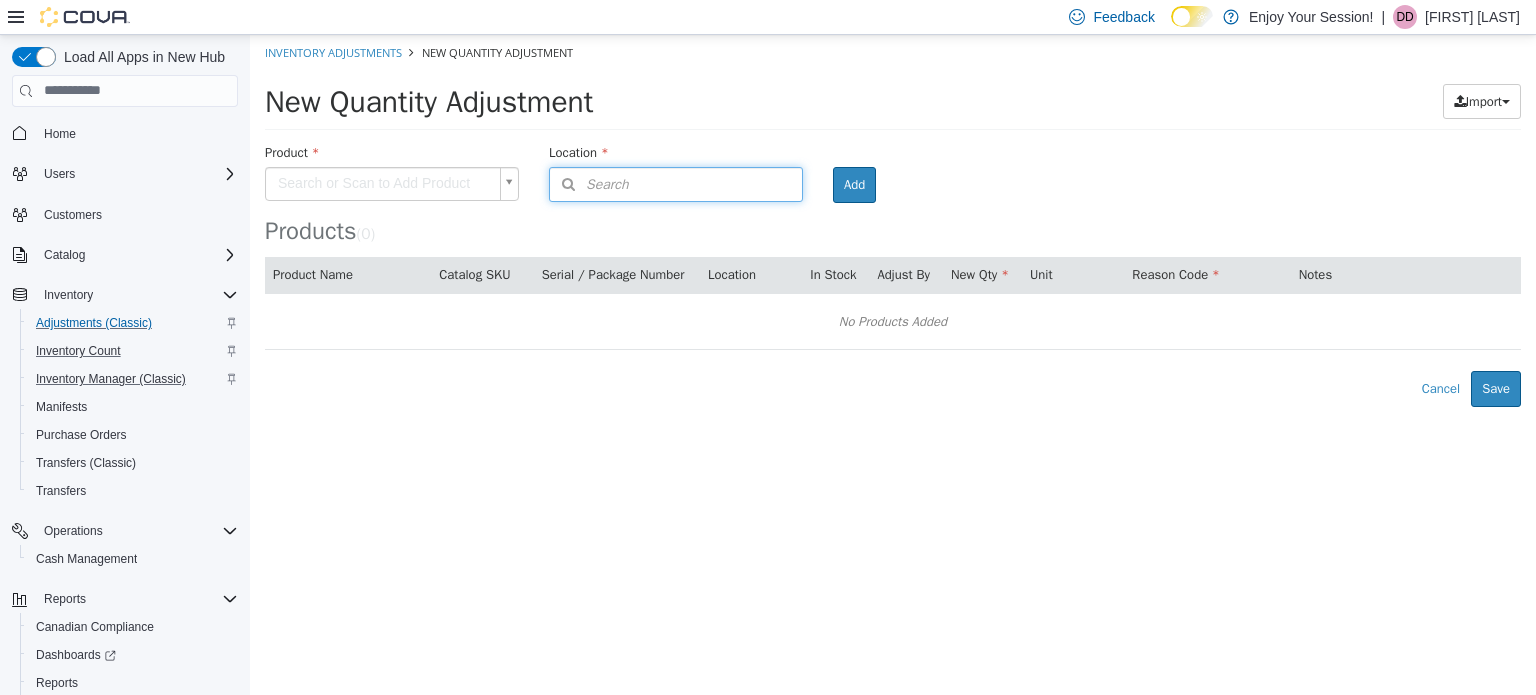 click on "Search" at bounding box center (676, 183) 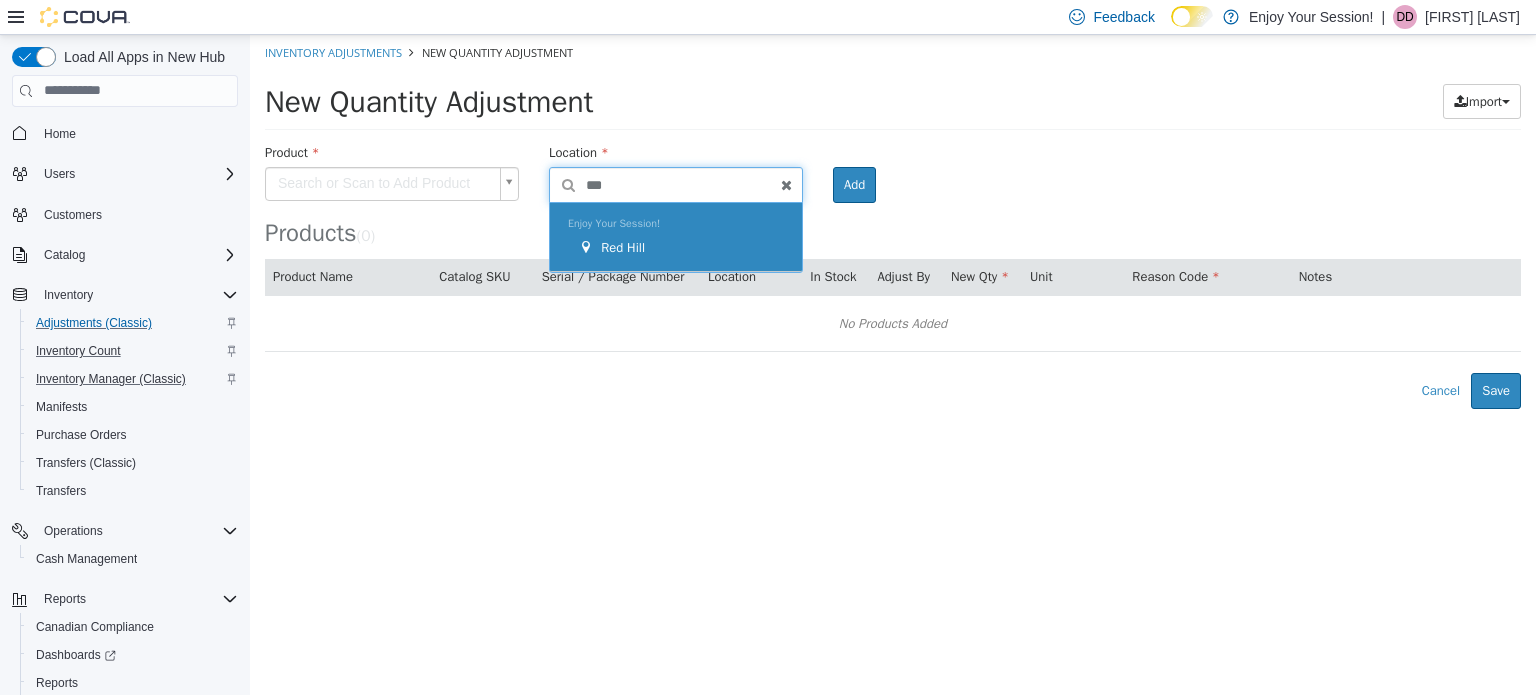 type on "***" 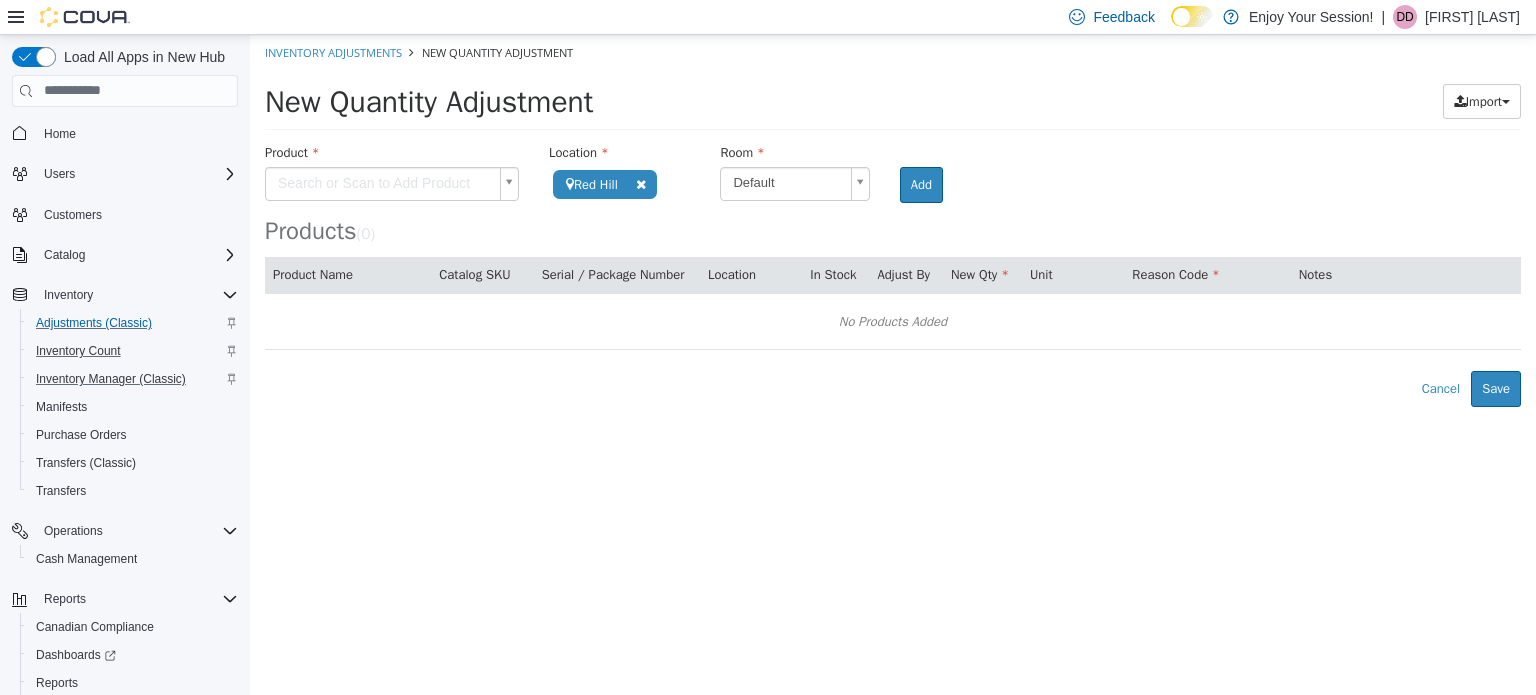 click on "**********" at bounding box center (893, 220) 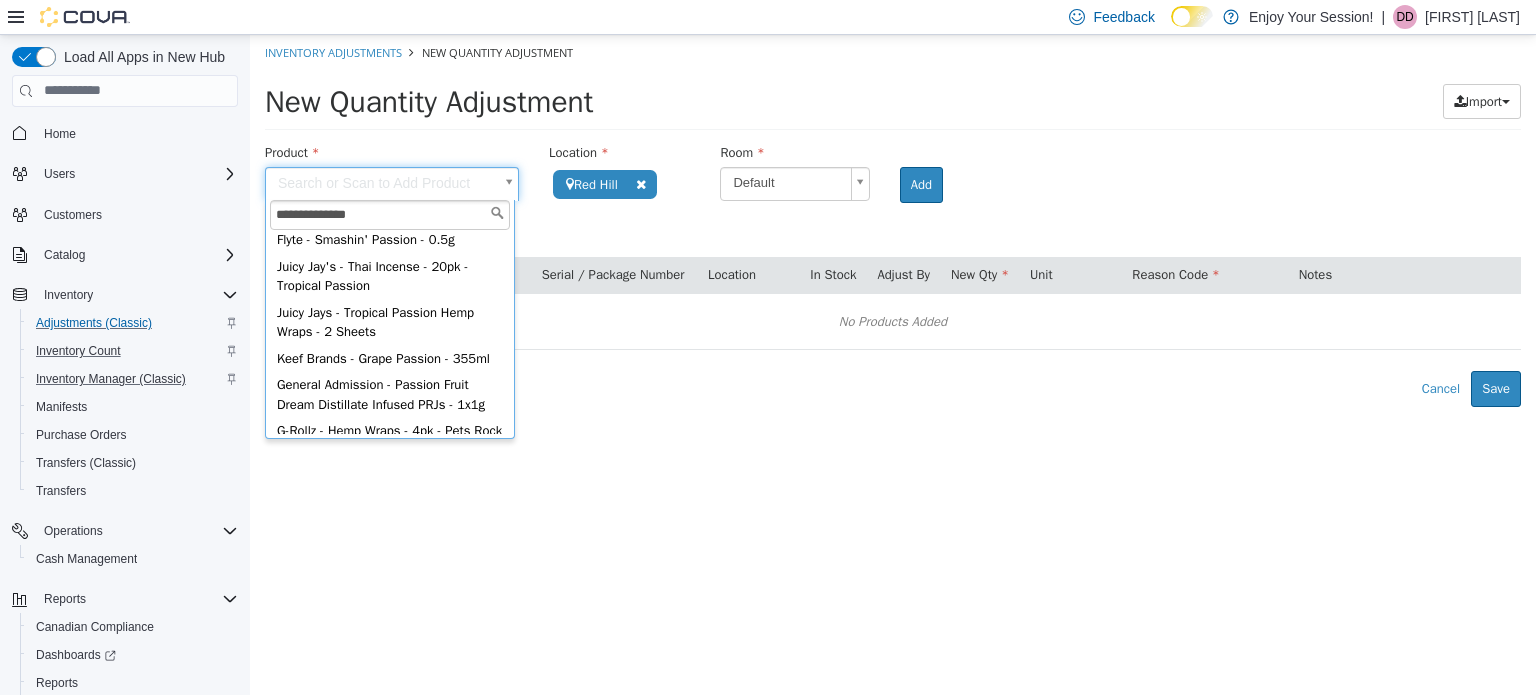scroll, scrollTop: 142, scrollLeft: 0, axis: vertical 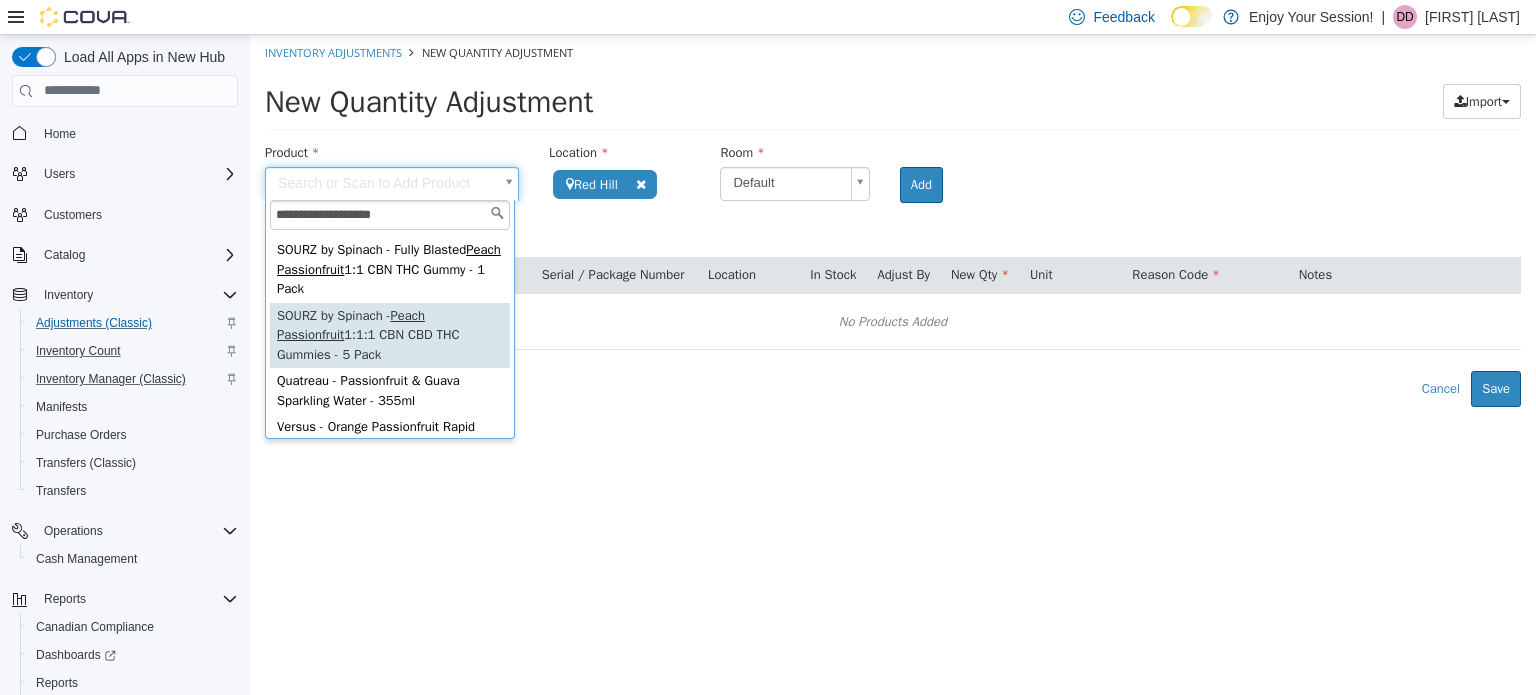 type on "**********" 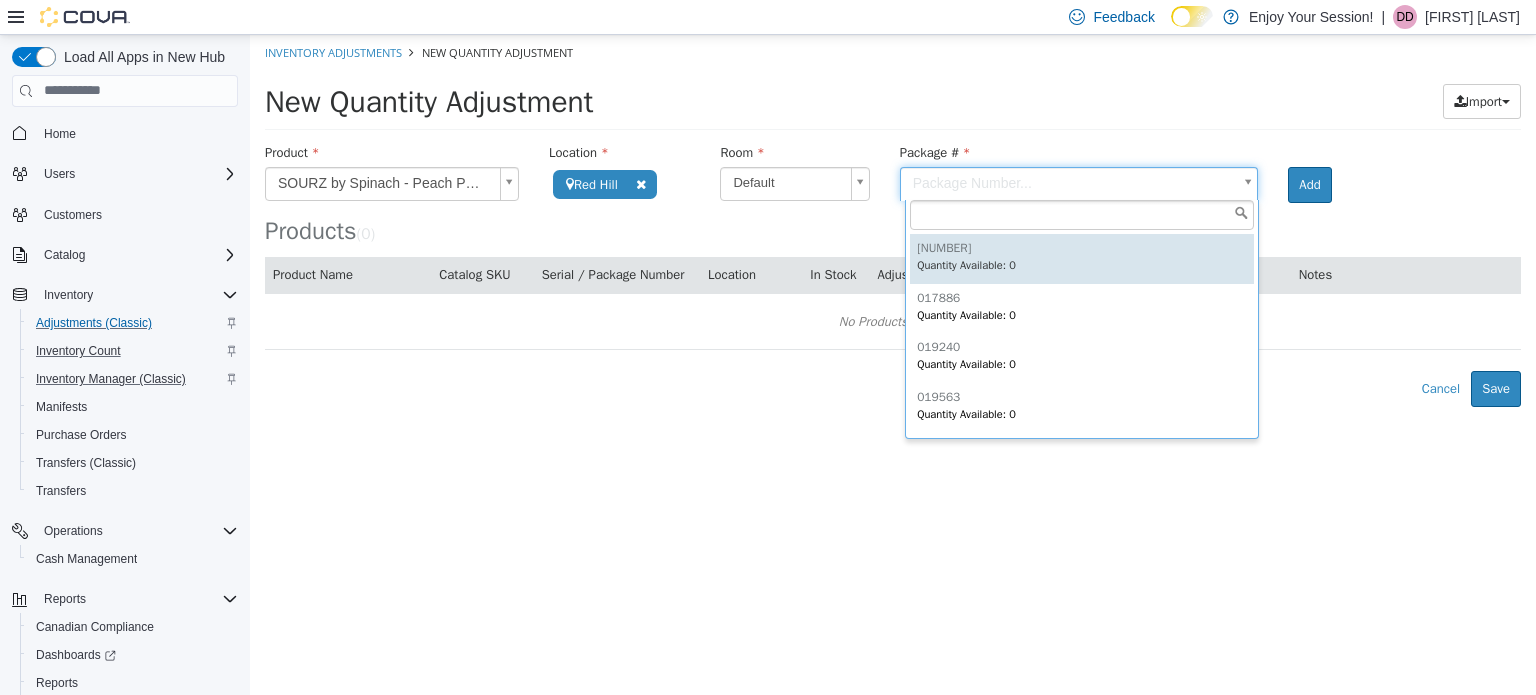 click on "**********" at bounding box center [893, 220] 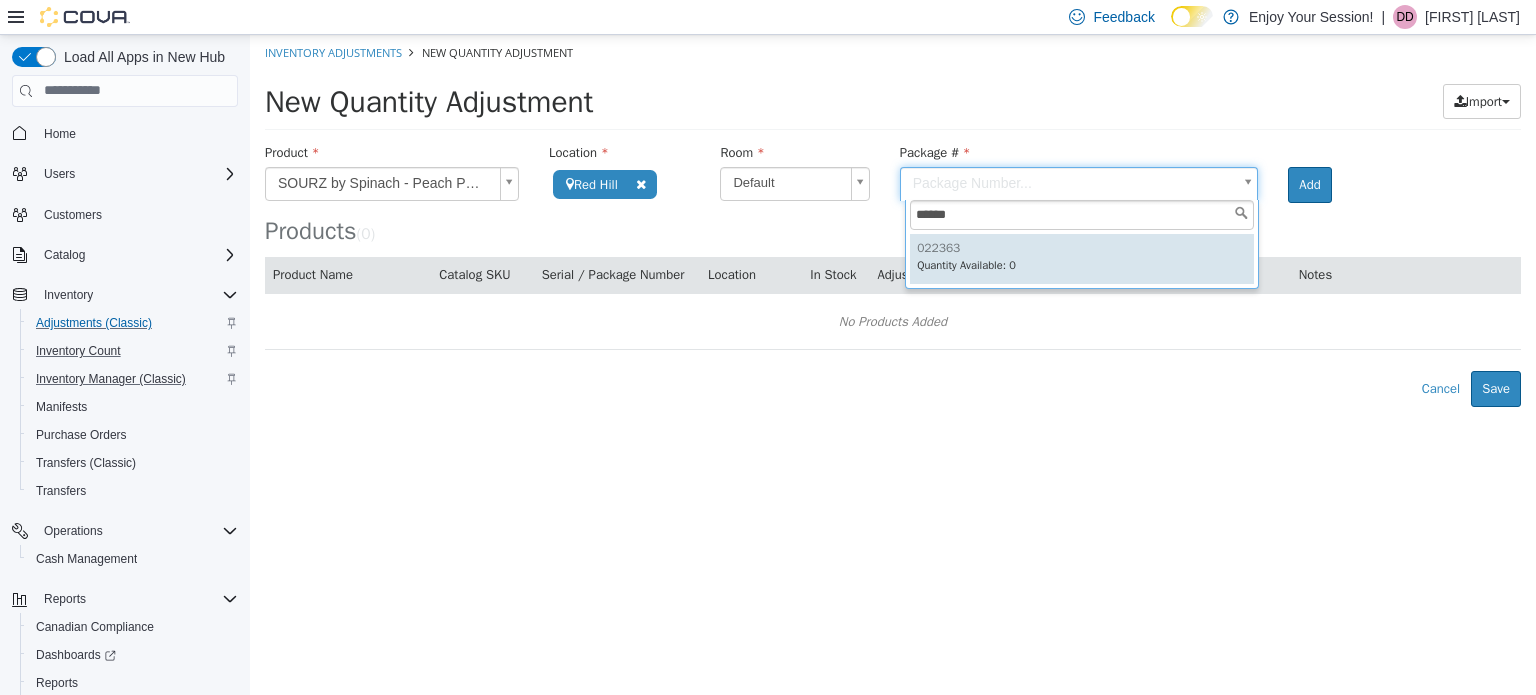 type on "******" 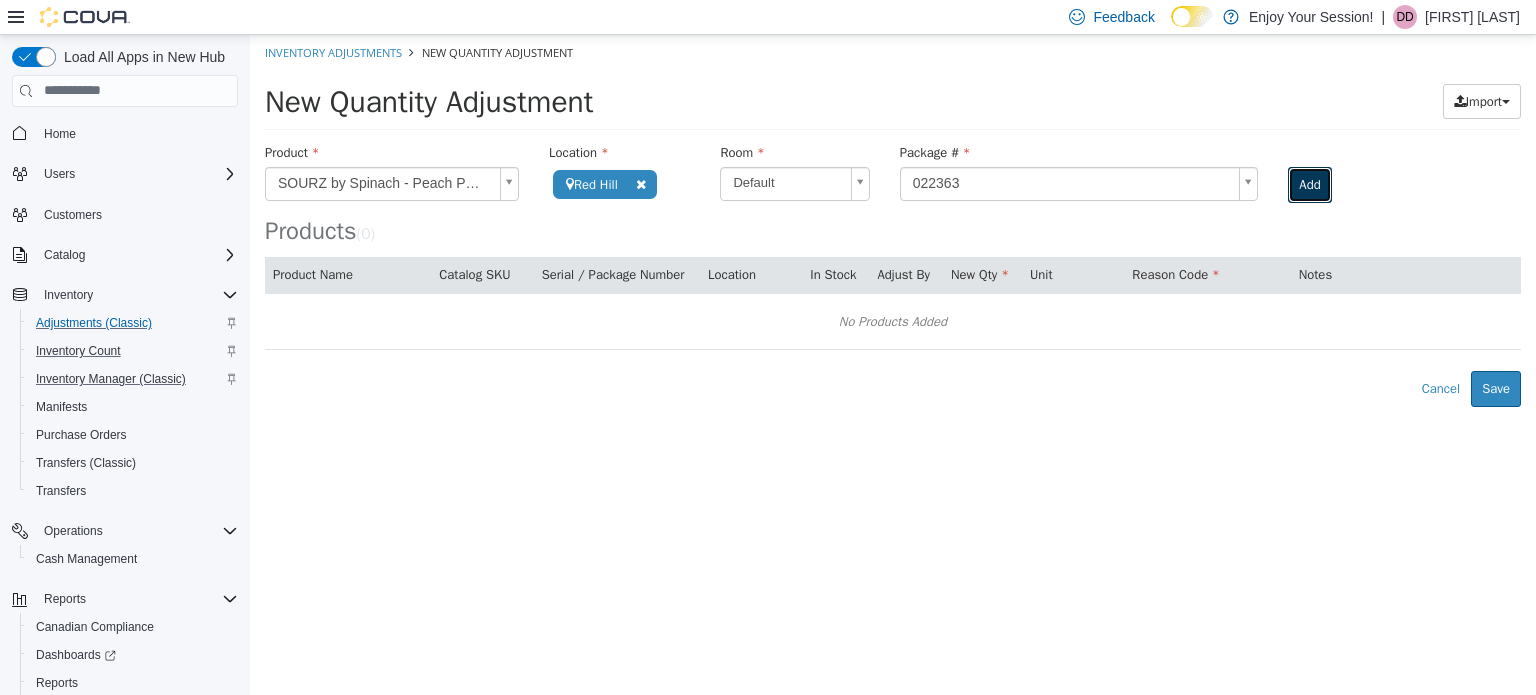 click on "Add" at bounding box center [1309, 184] 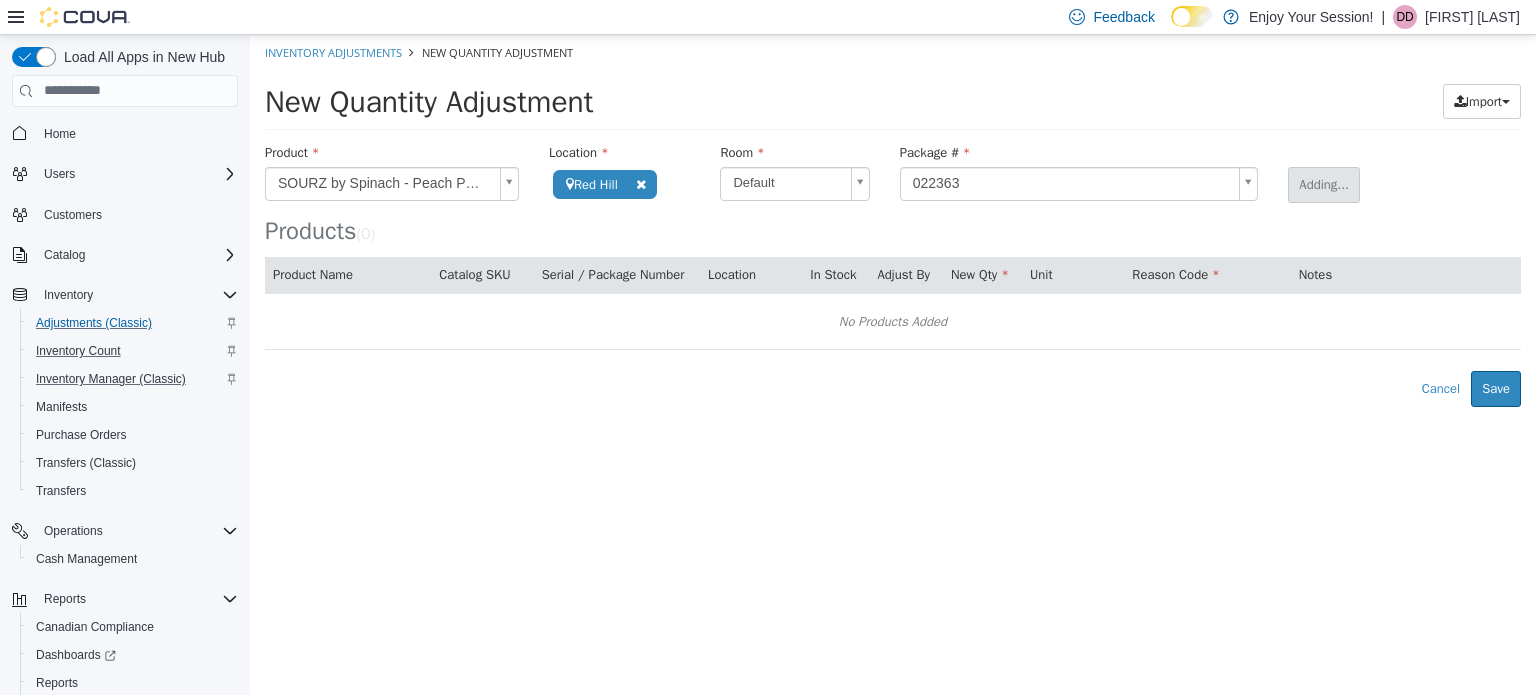 type 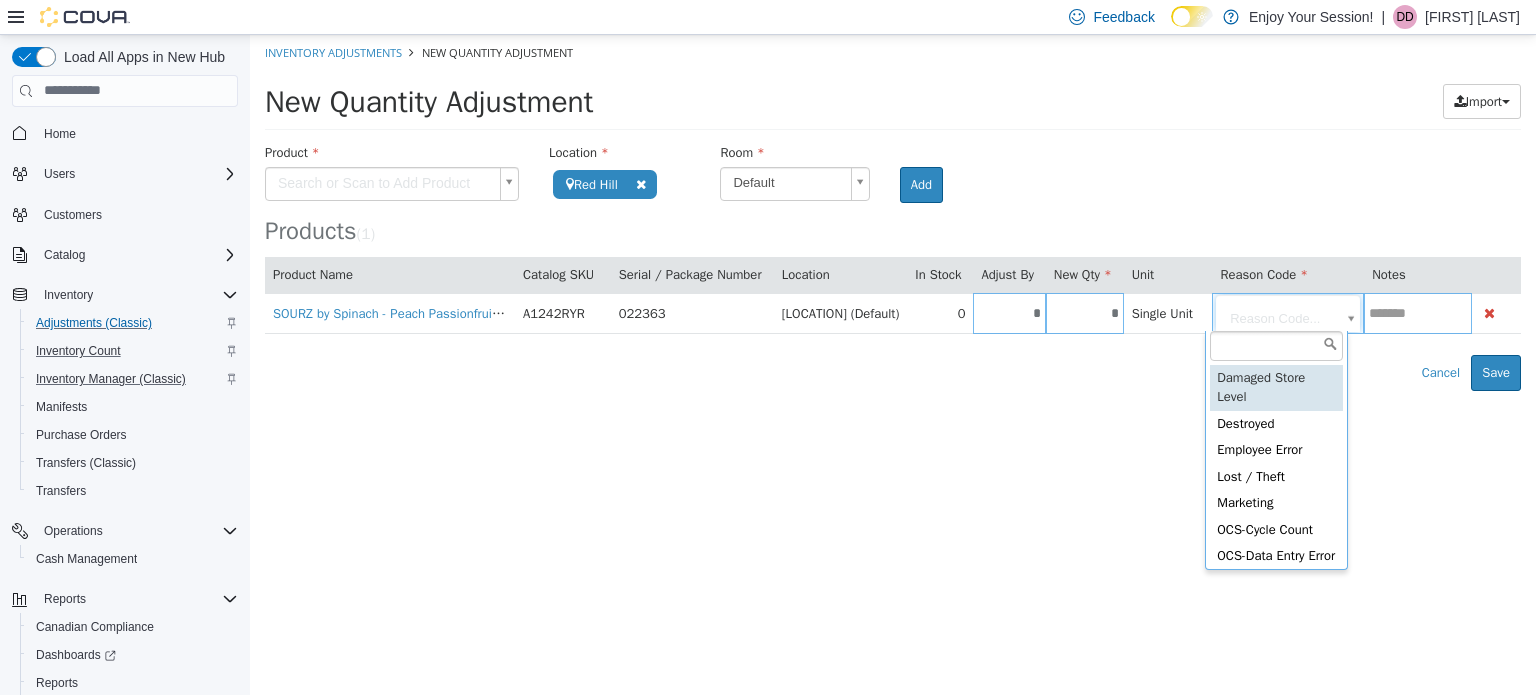 click on "**********" at bounding box center (893, 212) 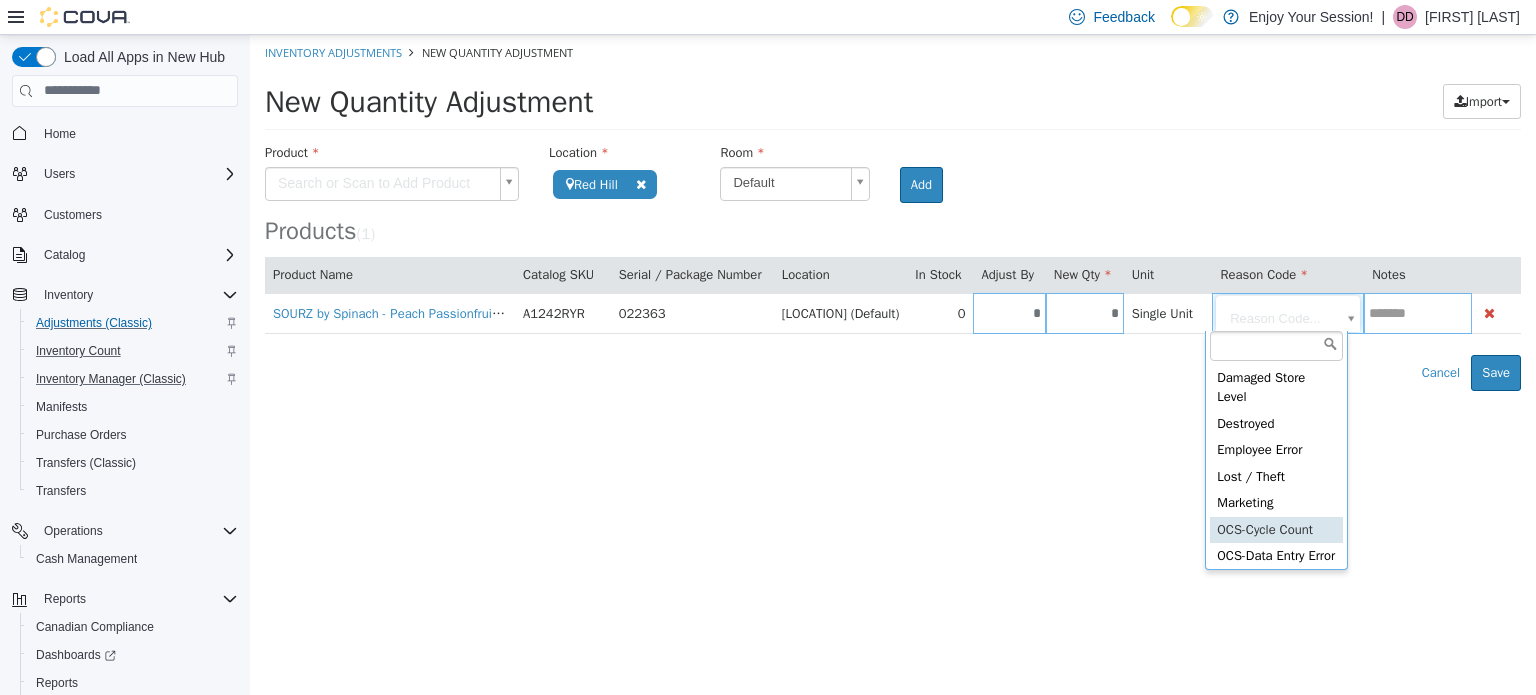 scroll, scrollTop: 16, scrollLeft: 0, axis: vertical 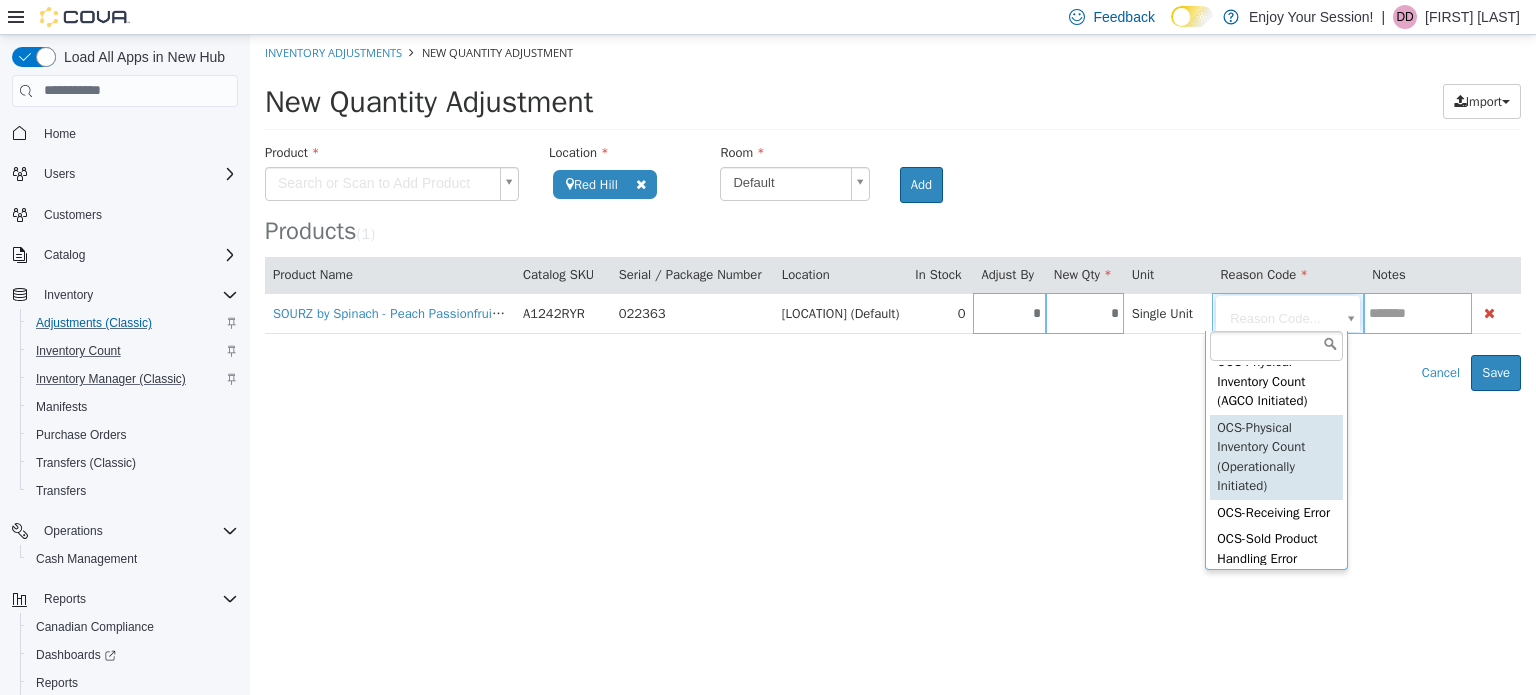 type on "**********" 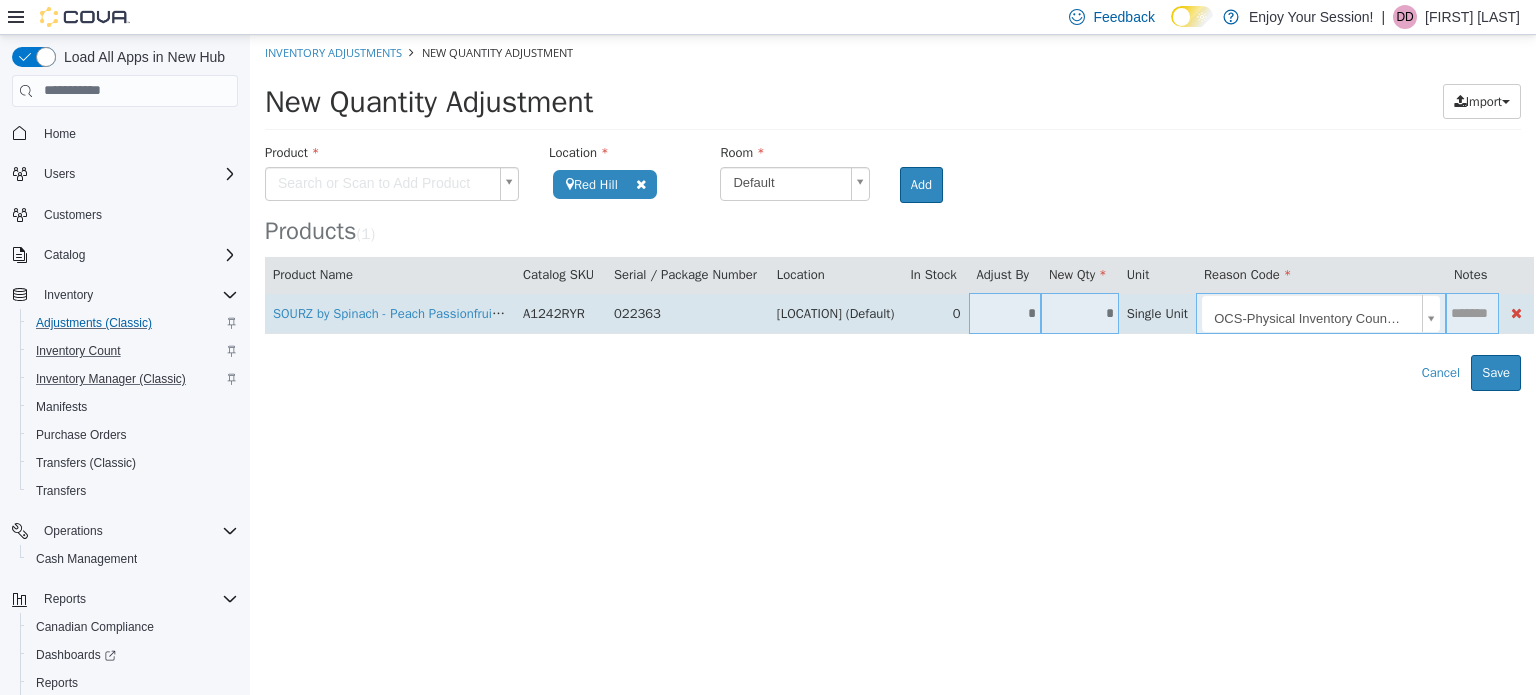 click on "*" at bounding box center (1080, 312) 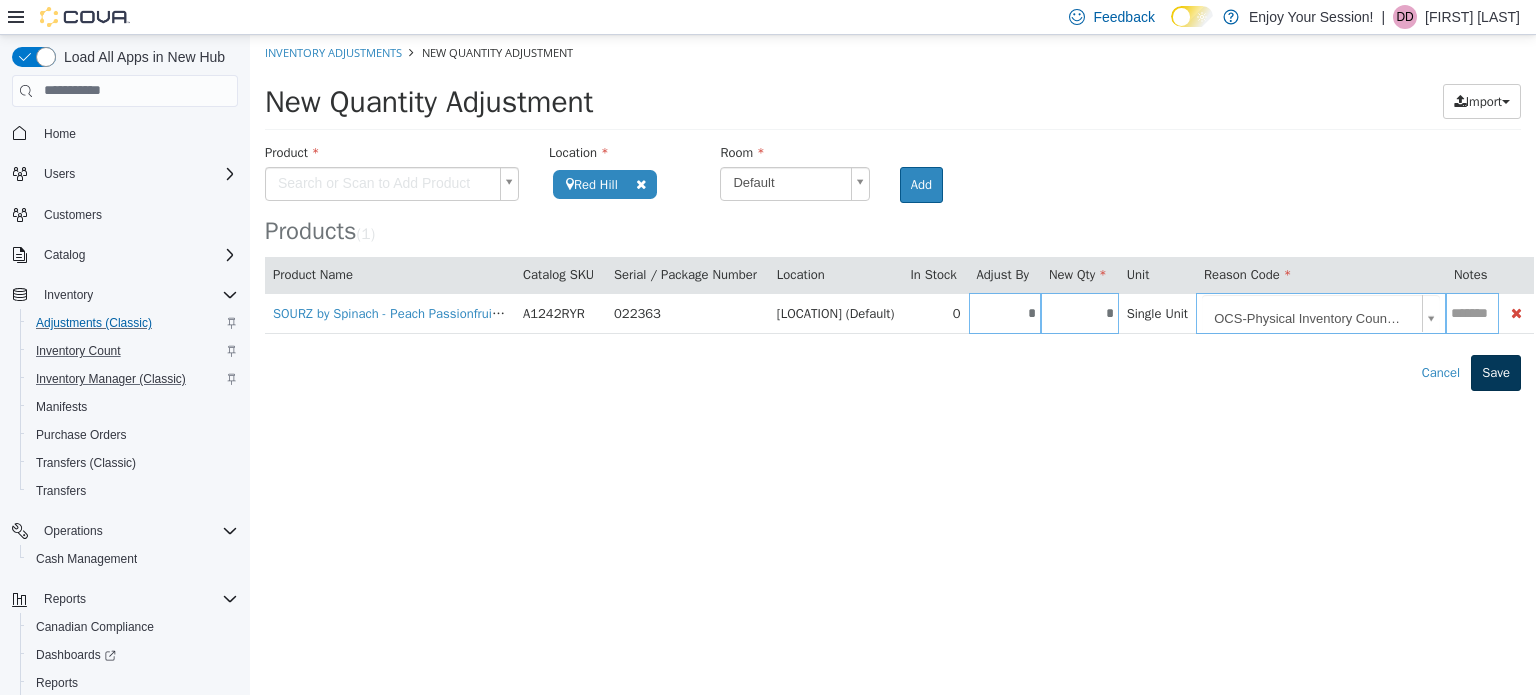 type on "*" 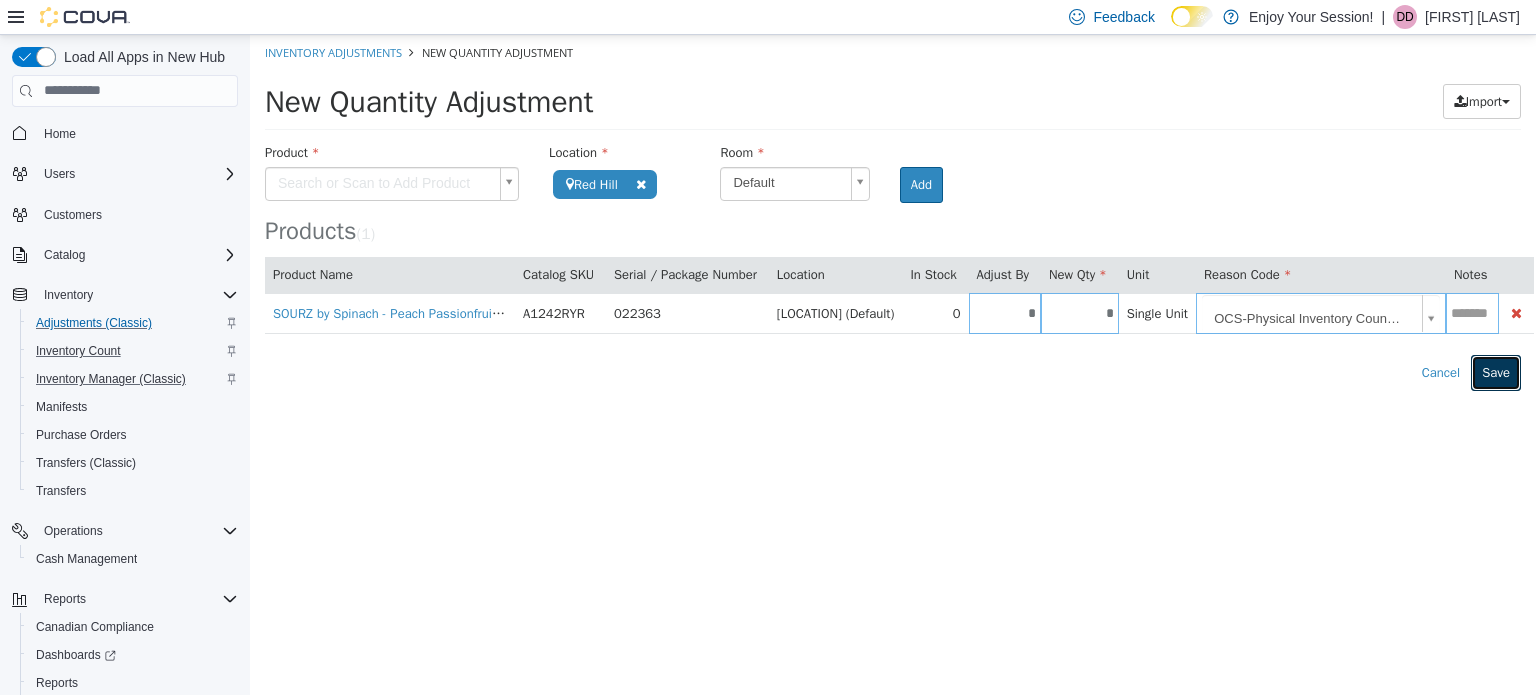 type on "*" 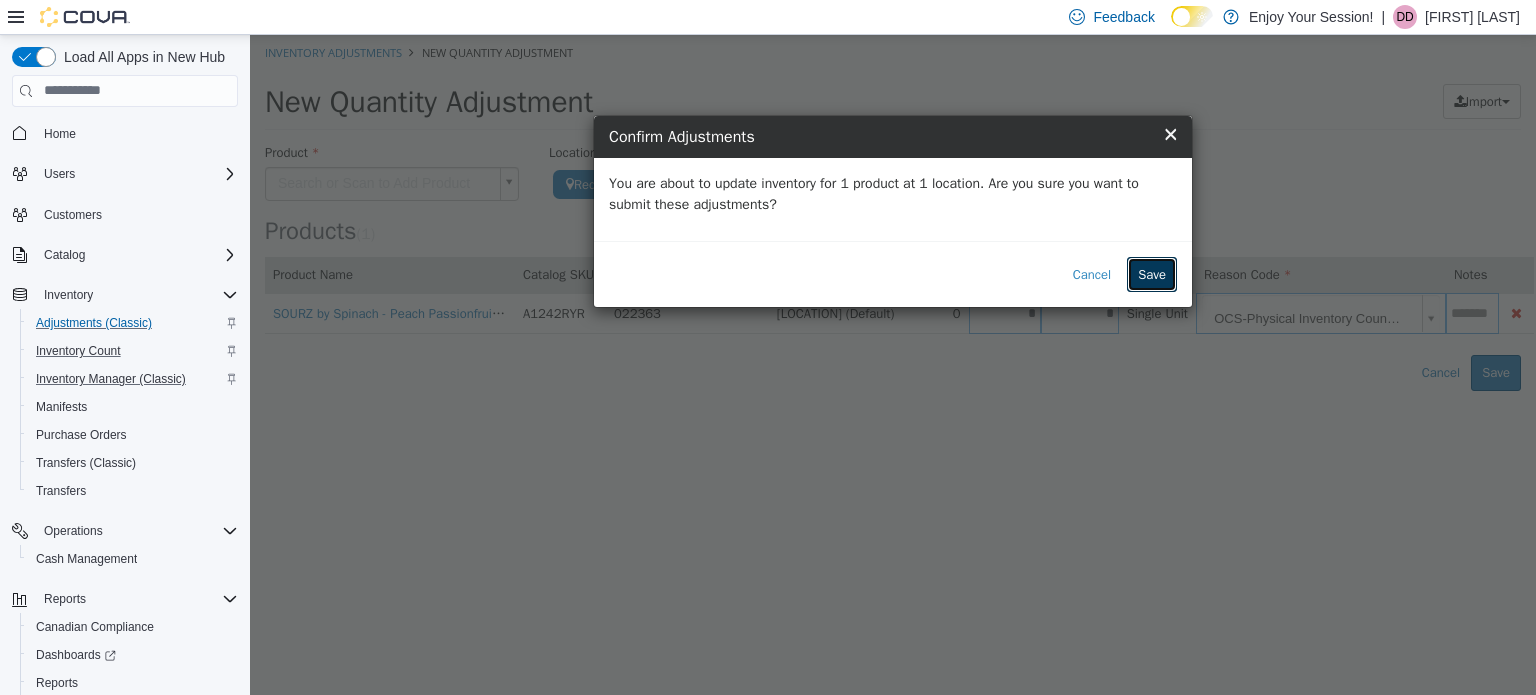click on "Save" at bounding box center (1152, 274) 